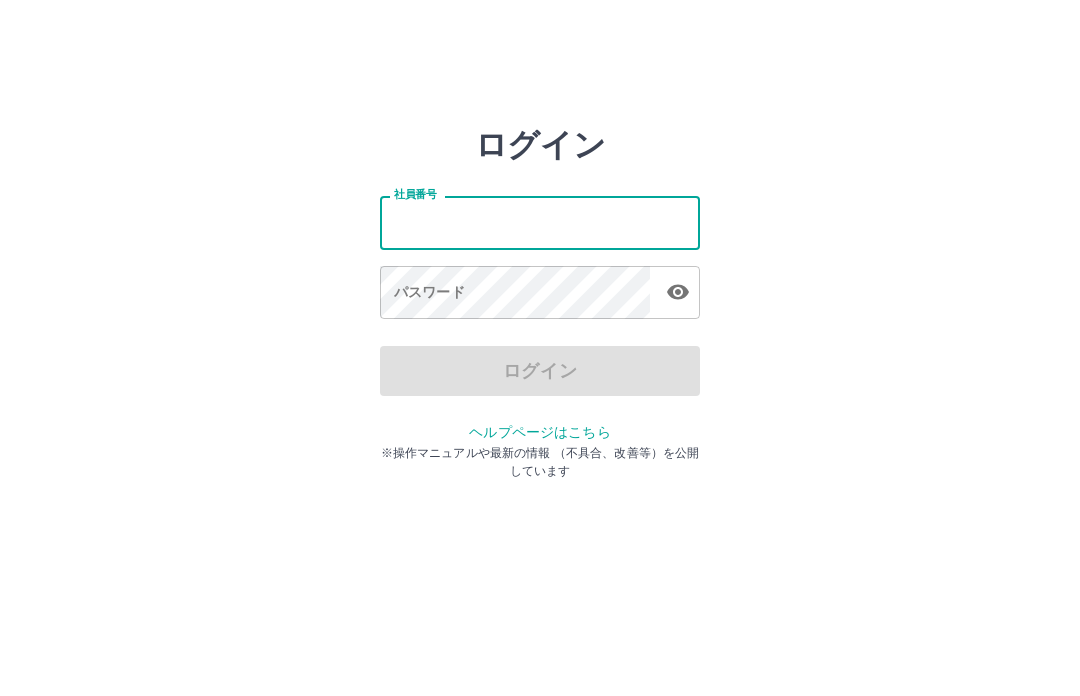 scroll, scrollTop: 0, scrollLeft: 0, axis: both 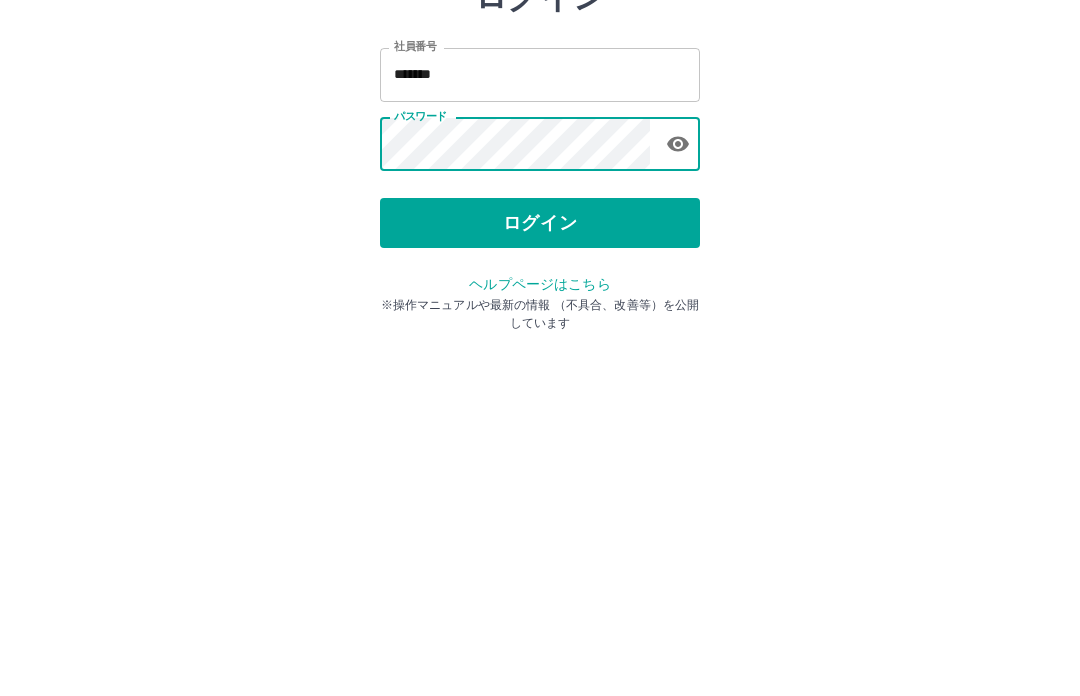 click on "ログイン" at bounding box center [540, 371] 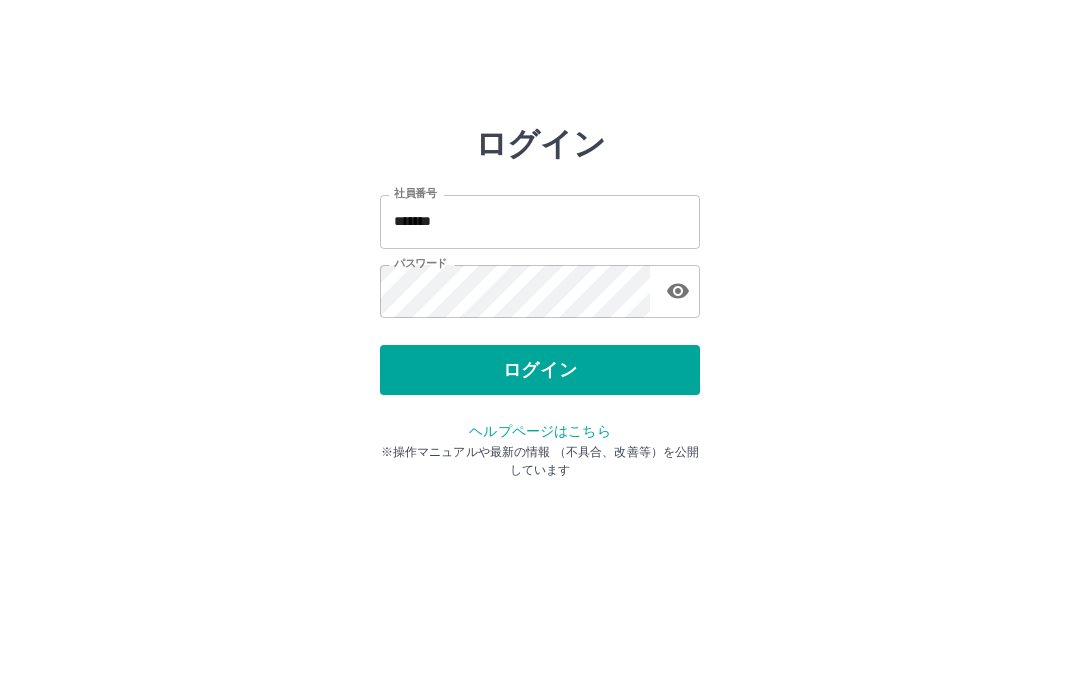 click on "*******" at bounding box center [540, 222] 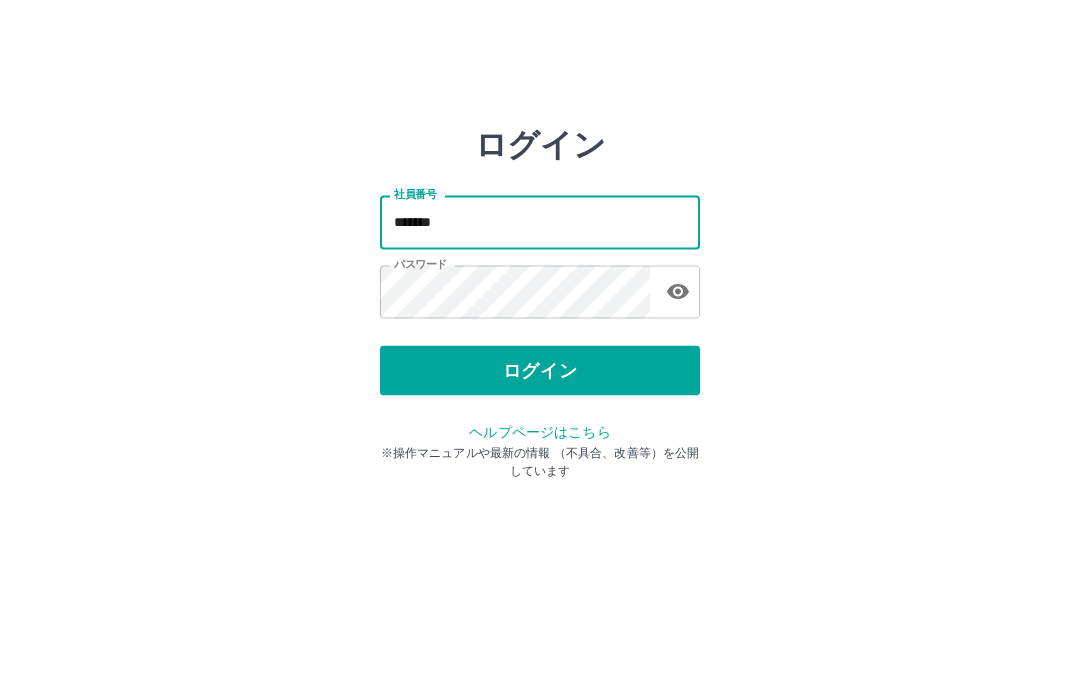 click on "*******" at bounding box center [540, 222] 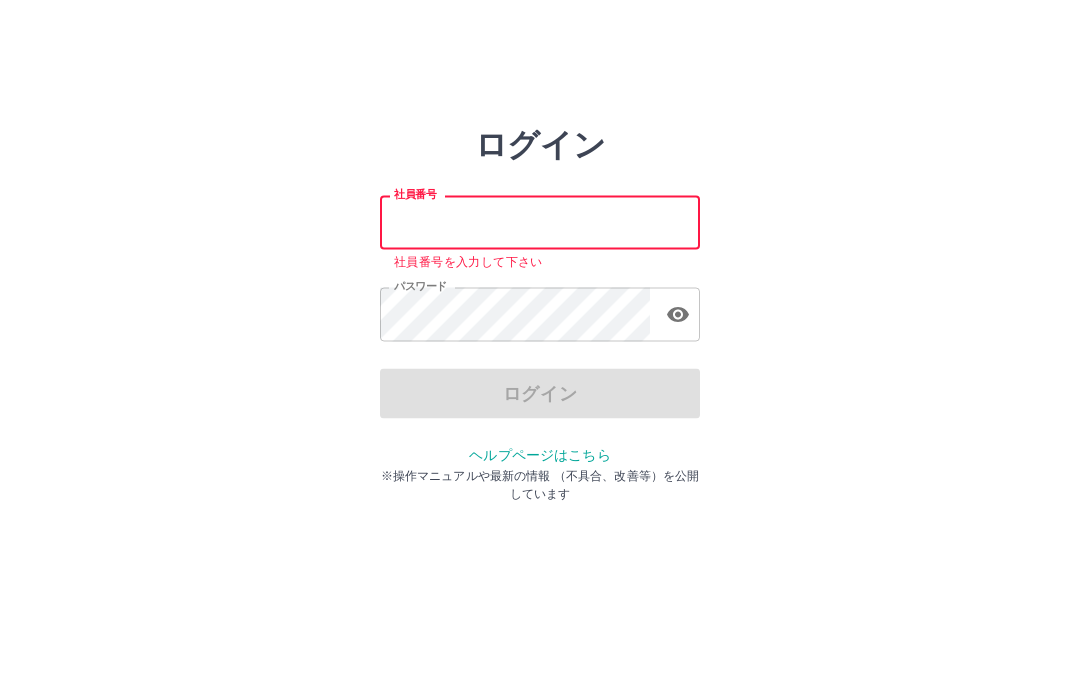 click on "社員番号" at bounding box center (540, 222) 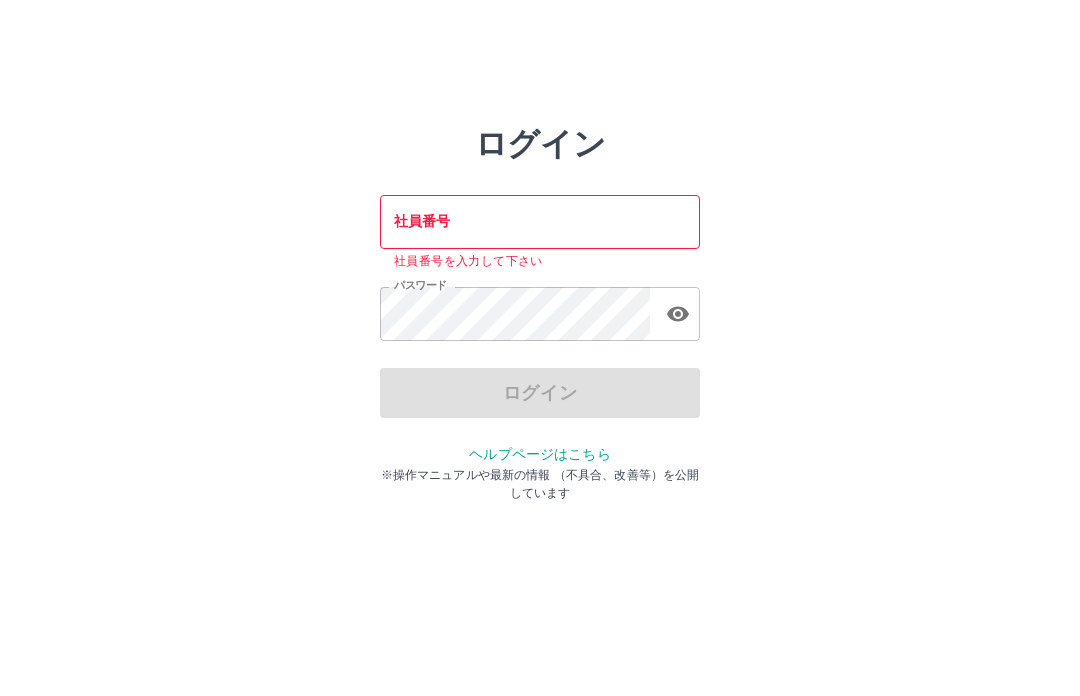click on "社員番号" at bounding box center (540, 222) 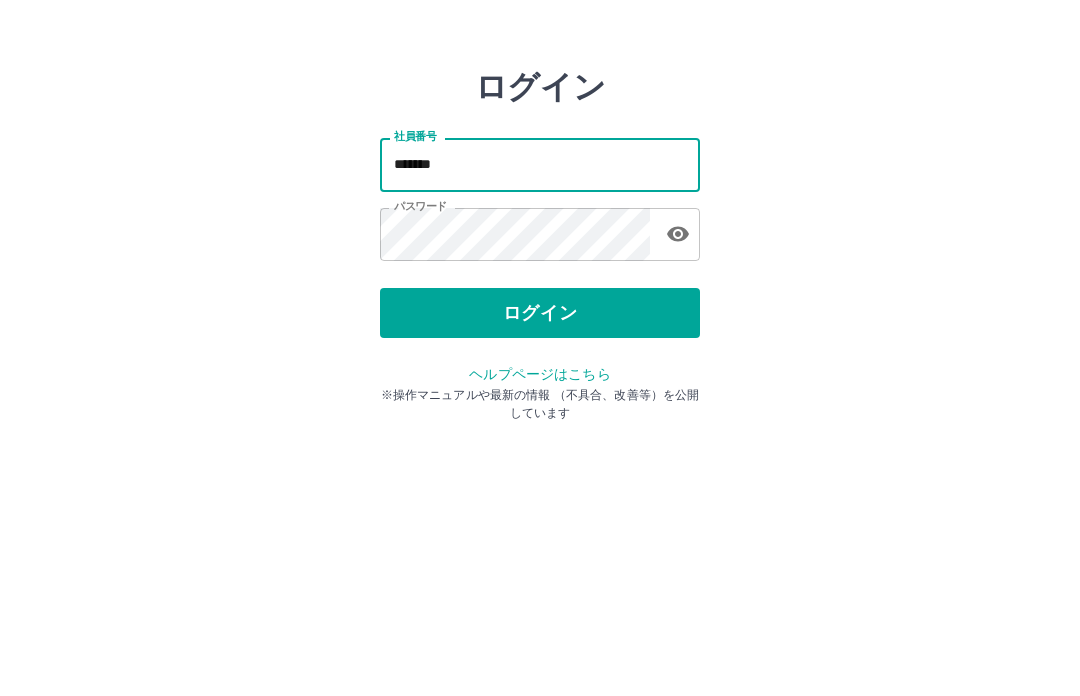 type on "*******" 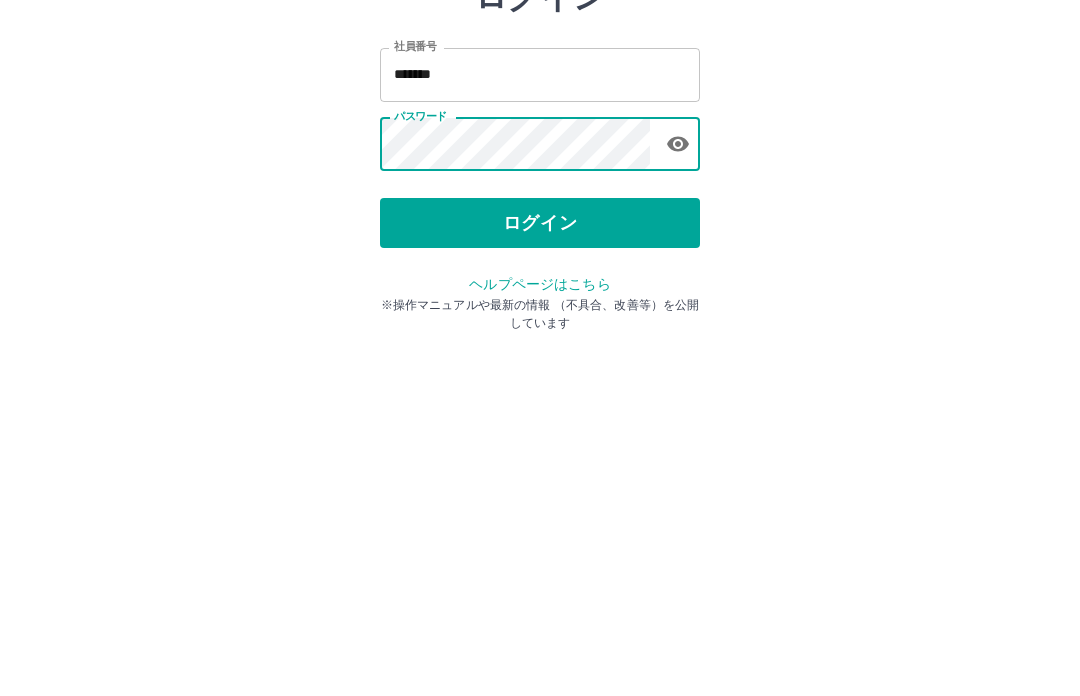 click on "ログイン" at bounding box center [540, 371] 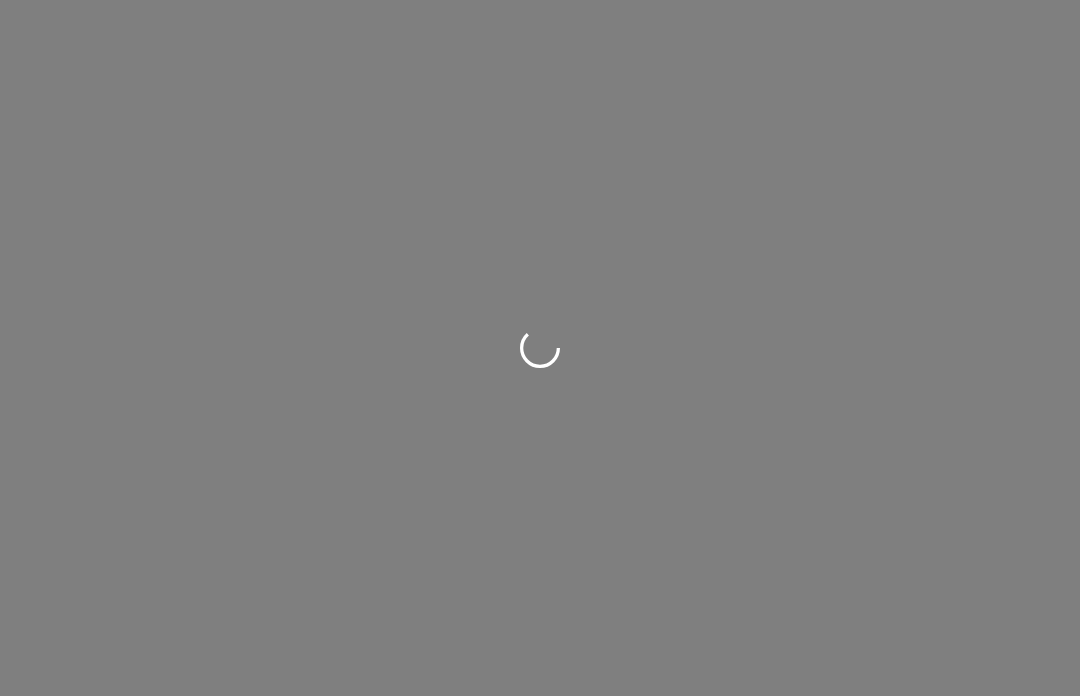 scroll, scrollTop: 0, scrollLeft: 0, axis: both 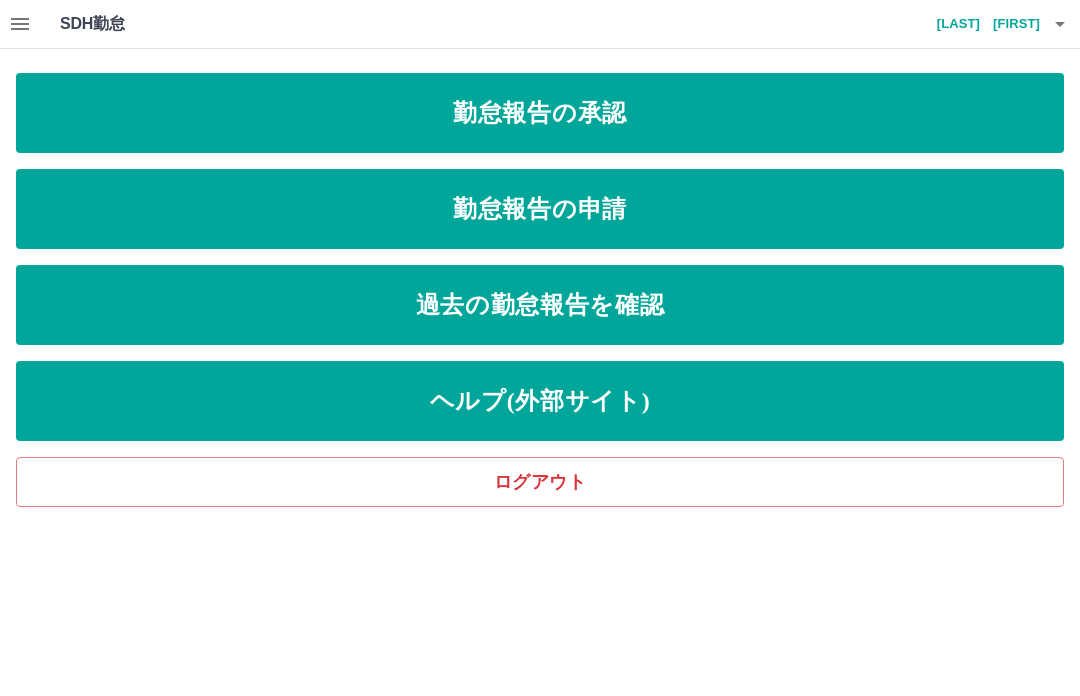 click on "勤怠報告の申請" at bounding box center (540, 209) 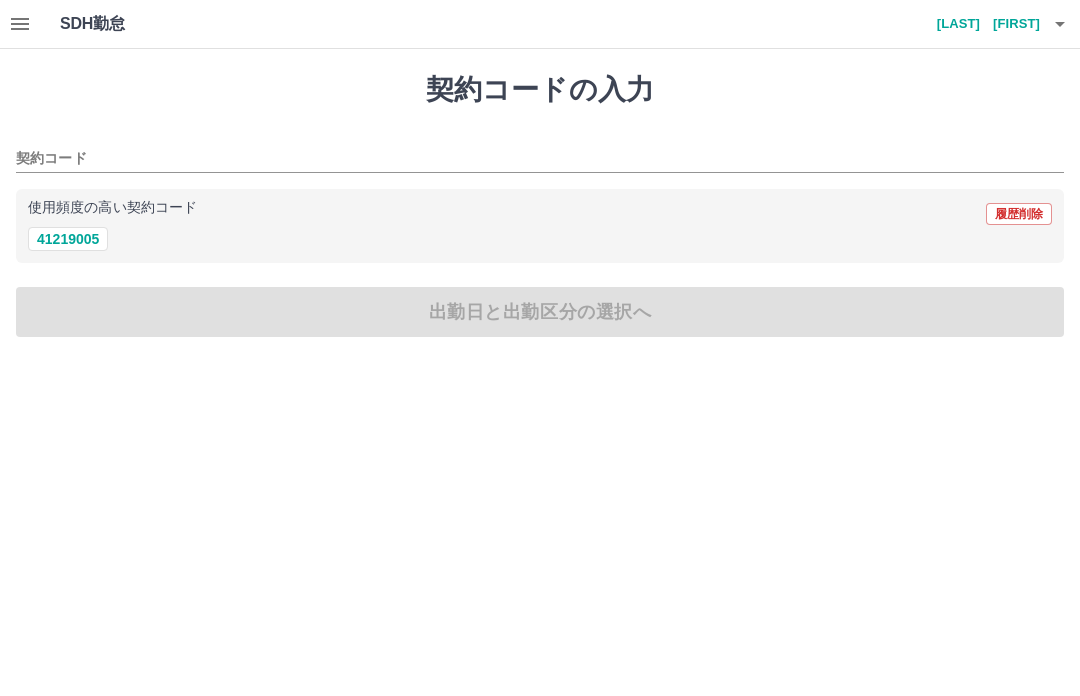 click on "41219005" at bounding box center [68, 239] 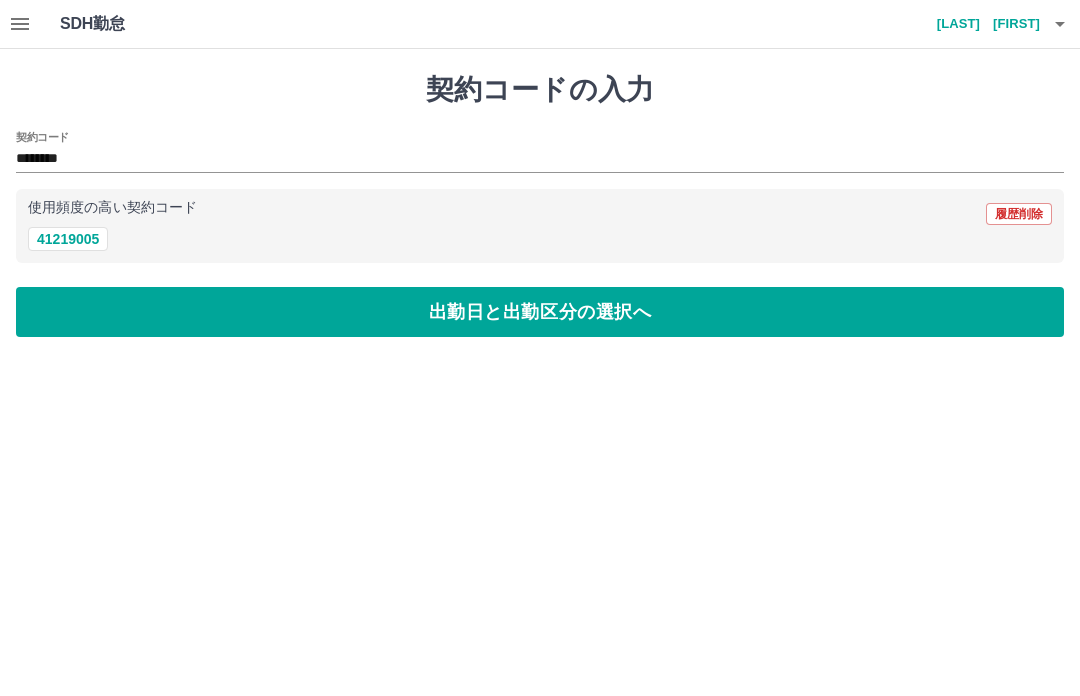click on "出勤日と出勤区分の選択へ" at bounding box center (540, 312) 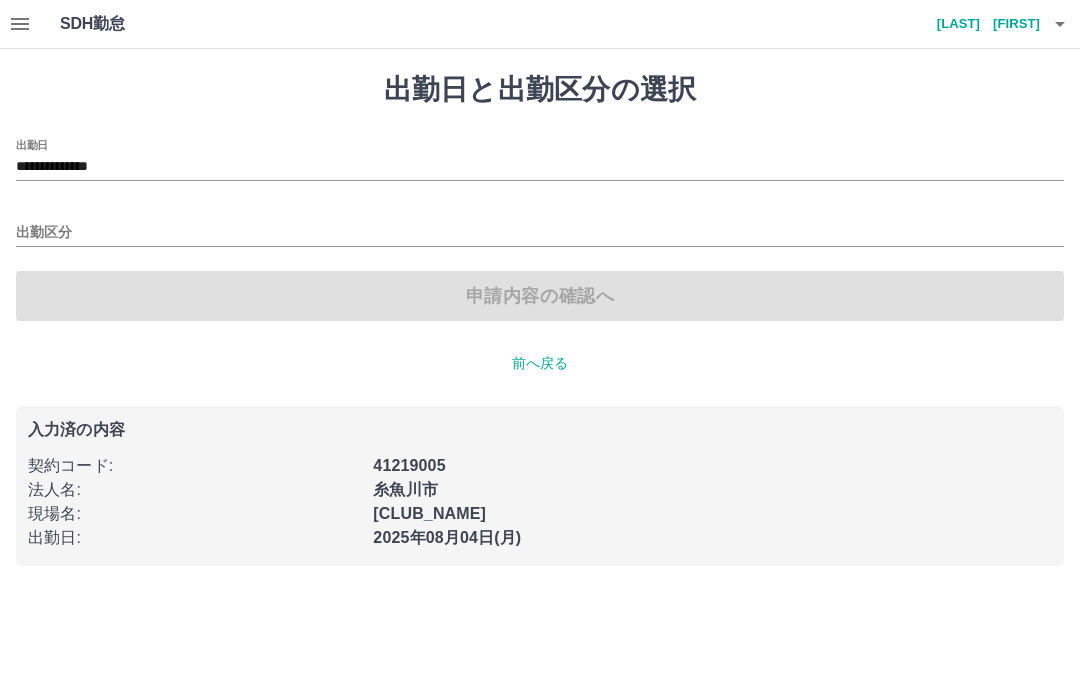 click on "出勤区分" at bounding box center (540, 233) 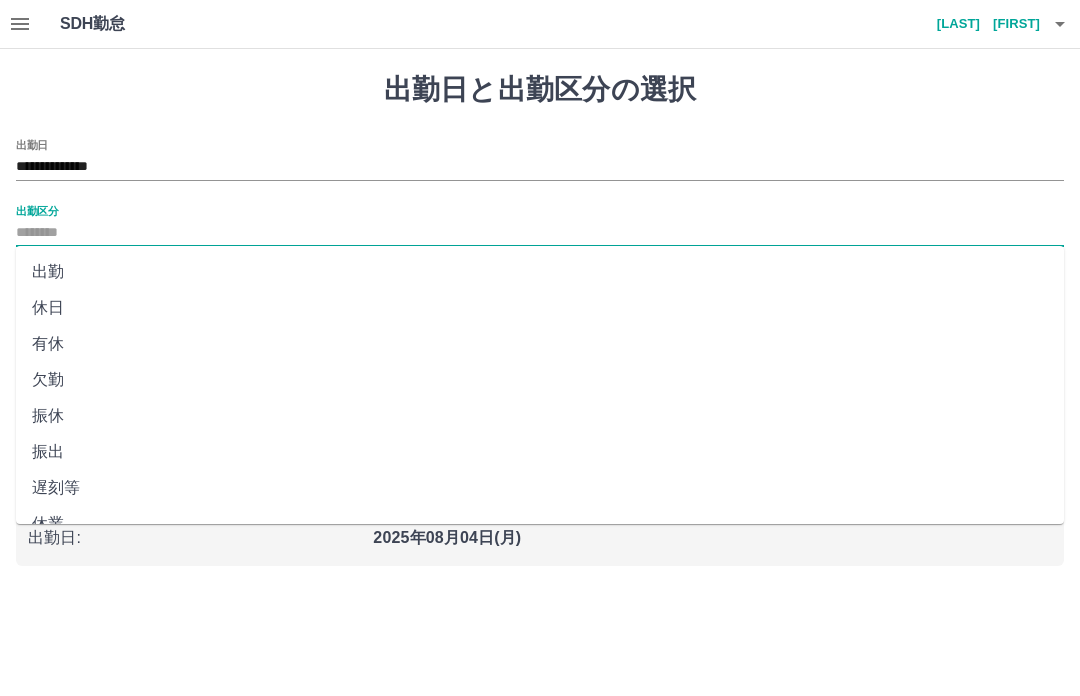 click on "出勤" at bounding box center (540, 272) 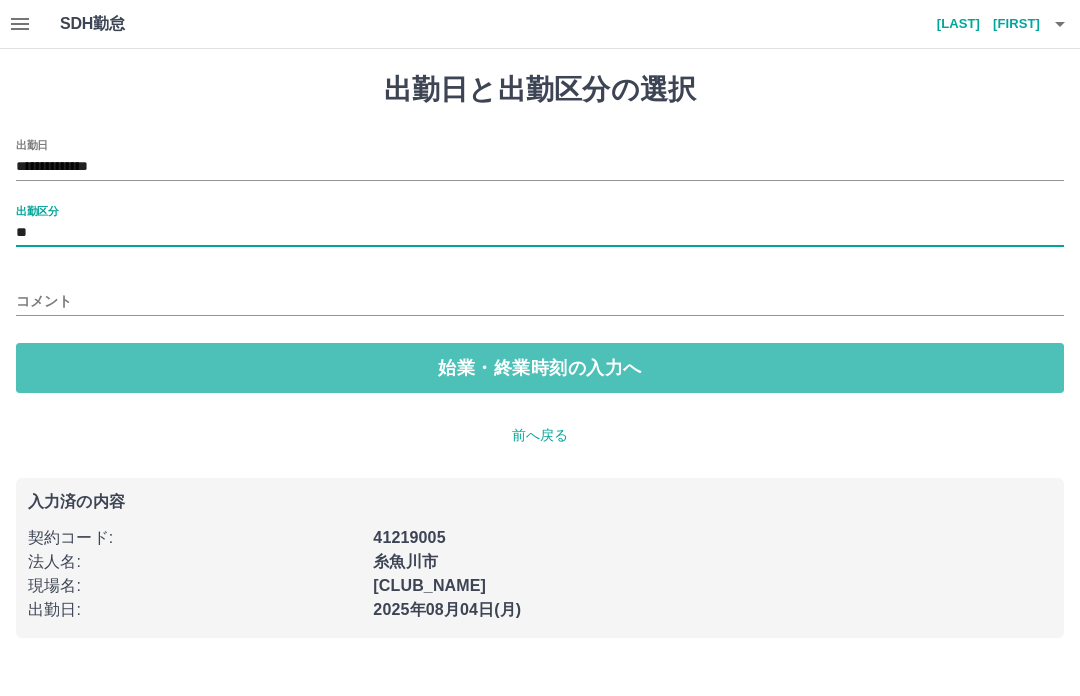 click on "始業・終業時刻の入力へ" at bounding box center (540, 368) 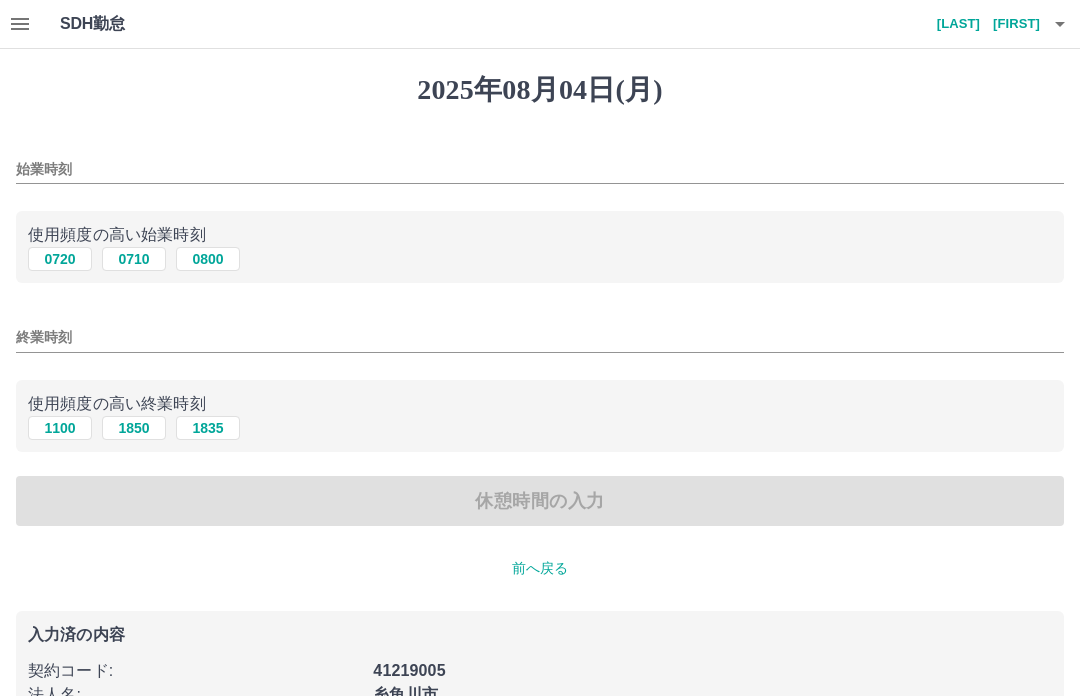 click on "0800" at bounding box center (208, 259) 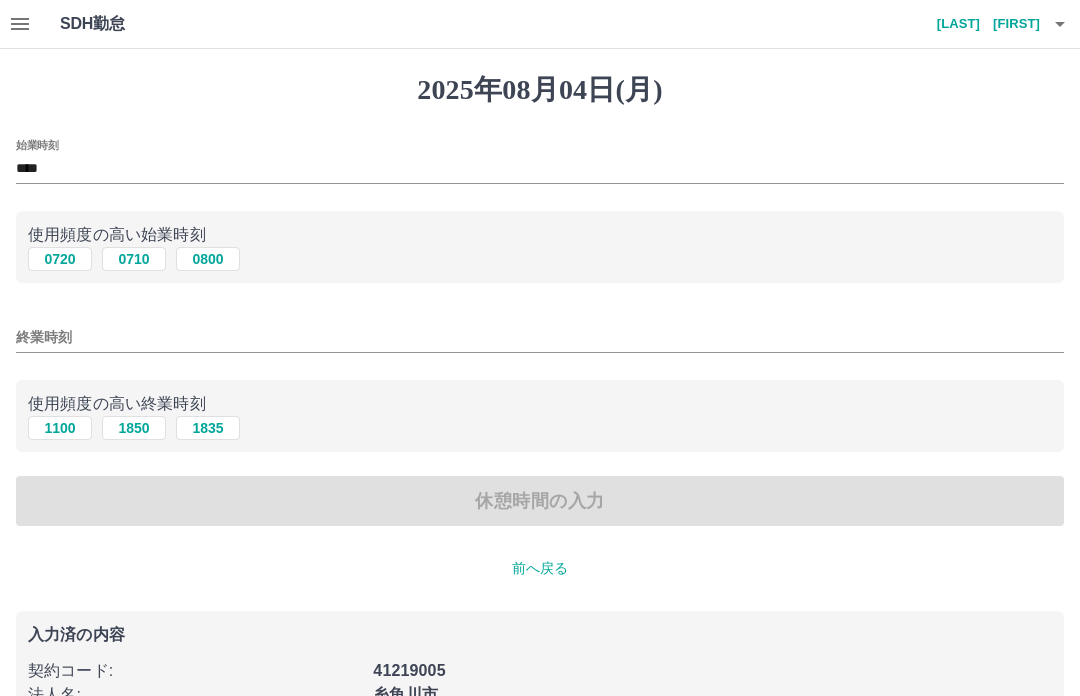 click on "終業時刻" at bounding box center [540, 337] 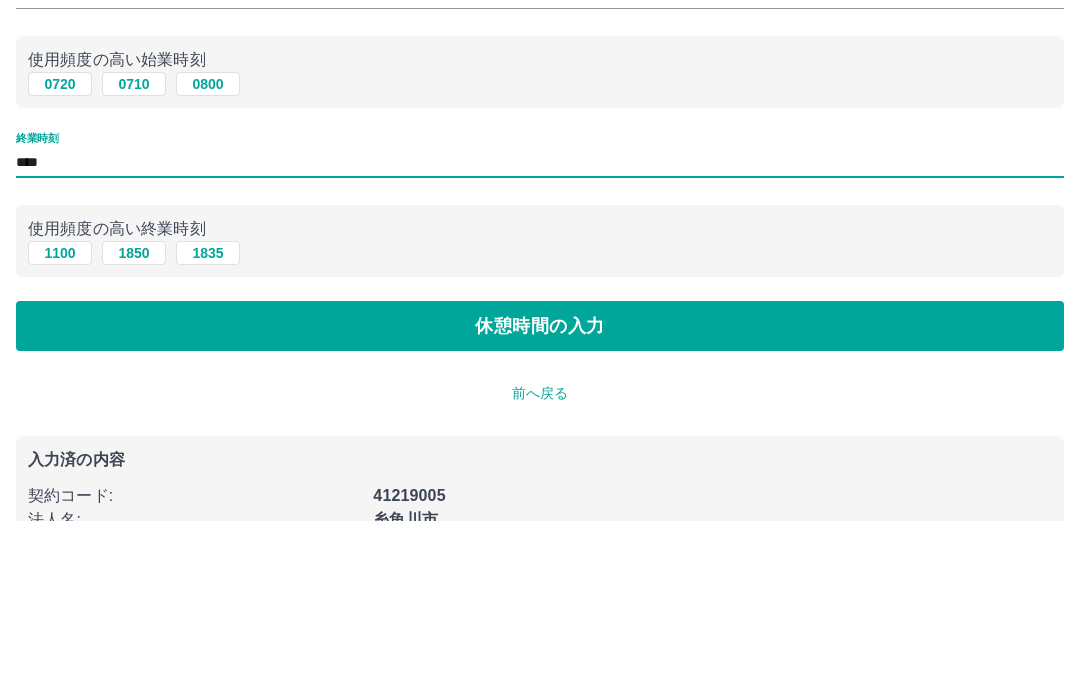 type on "****" 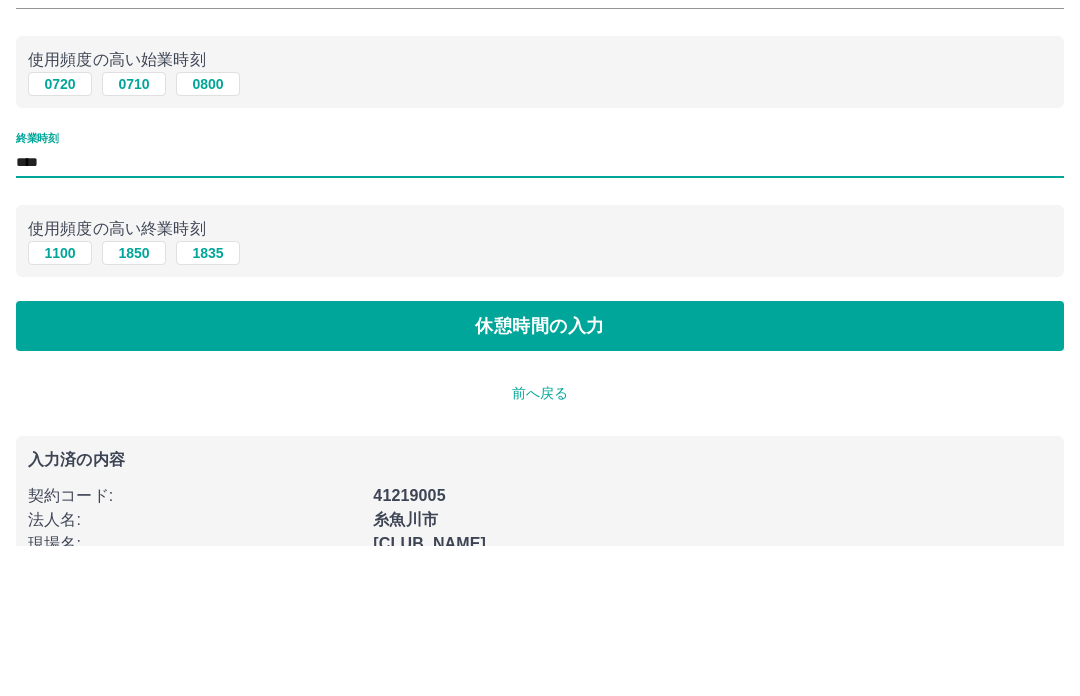 scroll, scrollTop: 32, scrollLeft: 0, axis: vertical 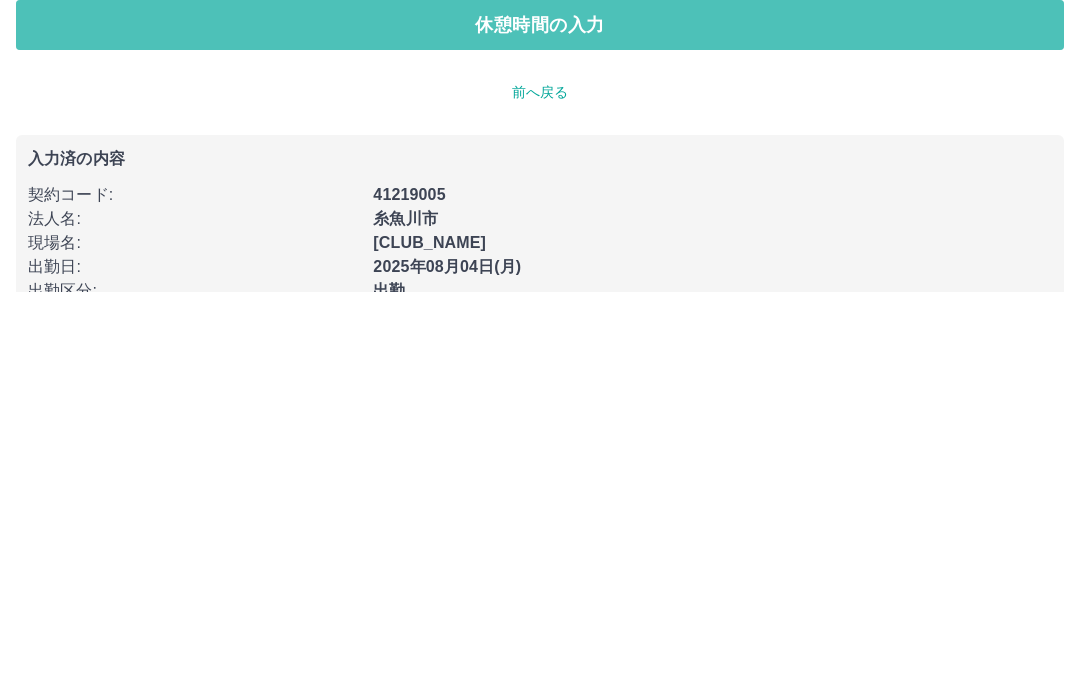 click on "休憩時間の入力" at bounding box center (540, 430) 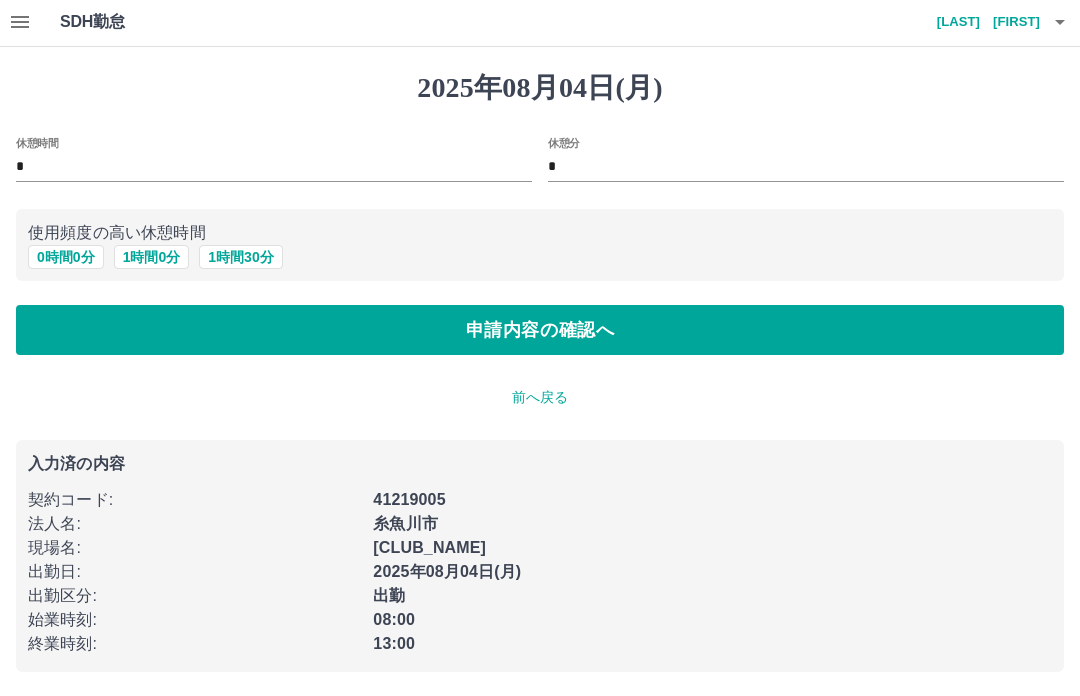 scroll, scrollTop: 3, scrollLeft: 0, axis: vertical 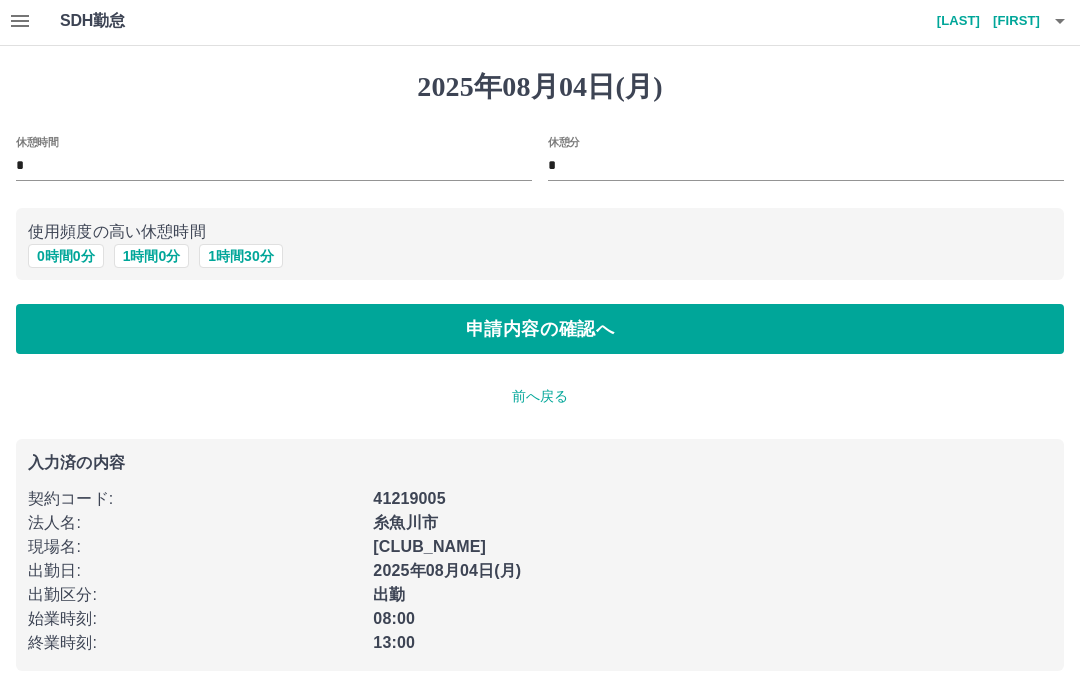 click on "0 時間 0 分" at bounding box center [66, 257] 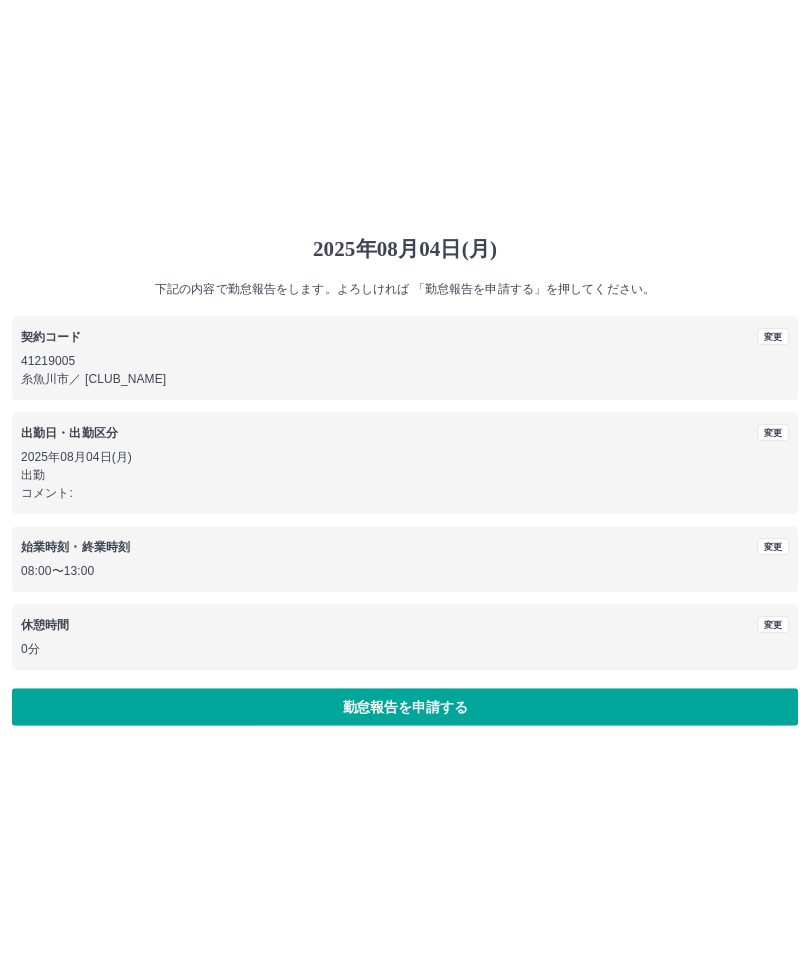 scroll, scrollTop: 0, scrollLeft: 0, axis: both 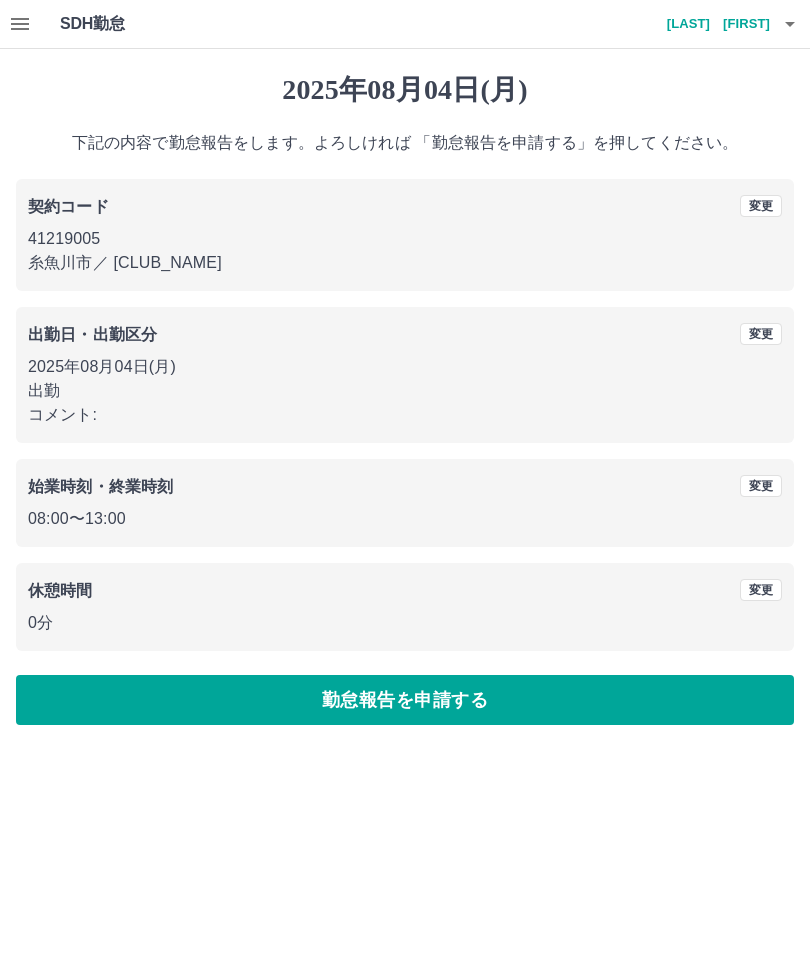 click on "[YEAR]年08月04日(月) 下記の内容で勤怠報告をします。よろしければ 「勤怠報告を申請する」を押してください。 契約コード 変更 41219005 [CITY]  ／   [CLUB_NAME] 出勤日・出勤区分 変更 [YEAR]年08月04日(月) 出勤 コメント:  始業時刻・終業時刻 変更 08:00 〜 13:00 休憩時間 変更 0分 勤怠報告を申請する" at bounding box center (405, 399) 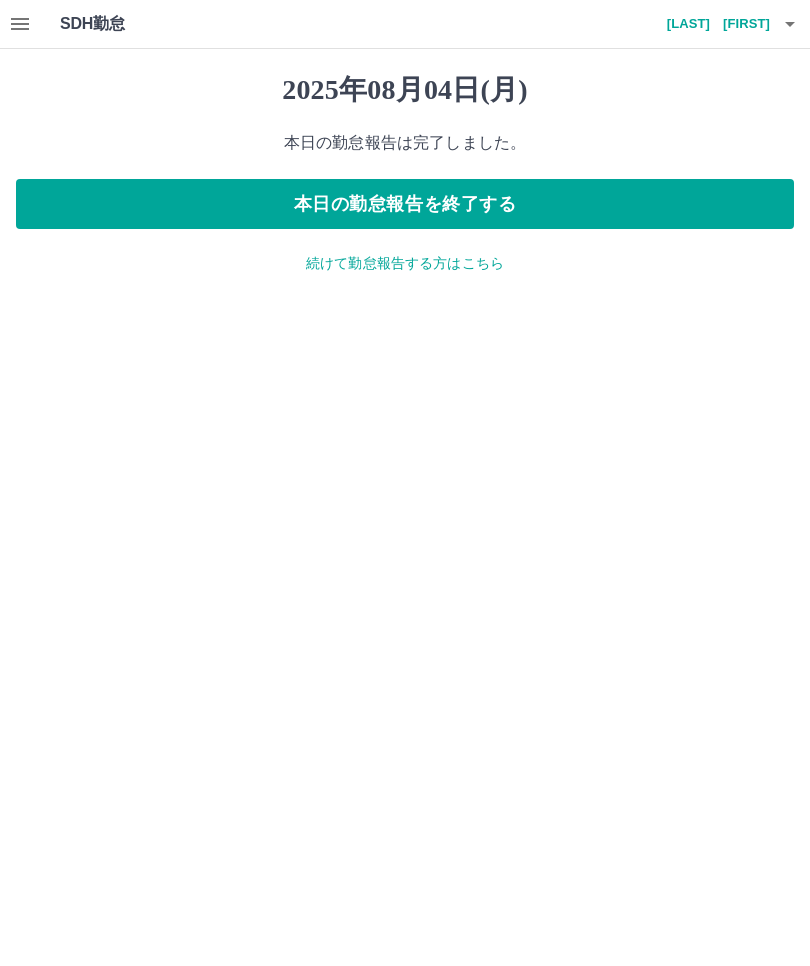 click on "[LAST]　[FIRST]" at bounding box center (710, 24) 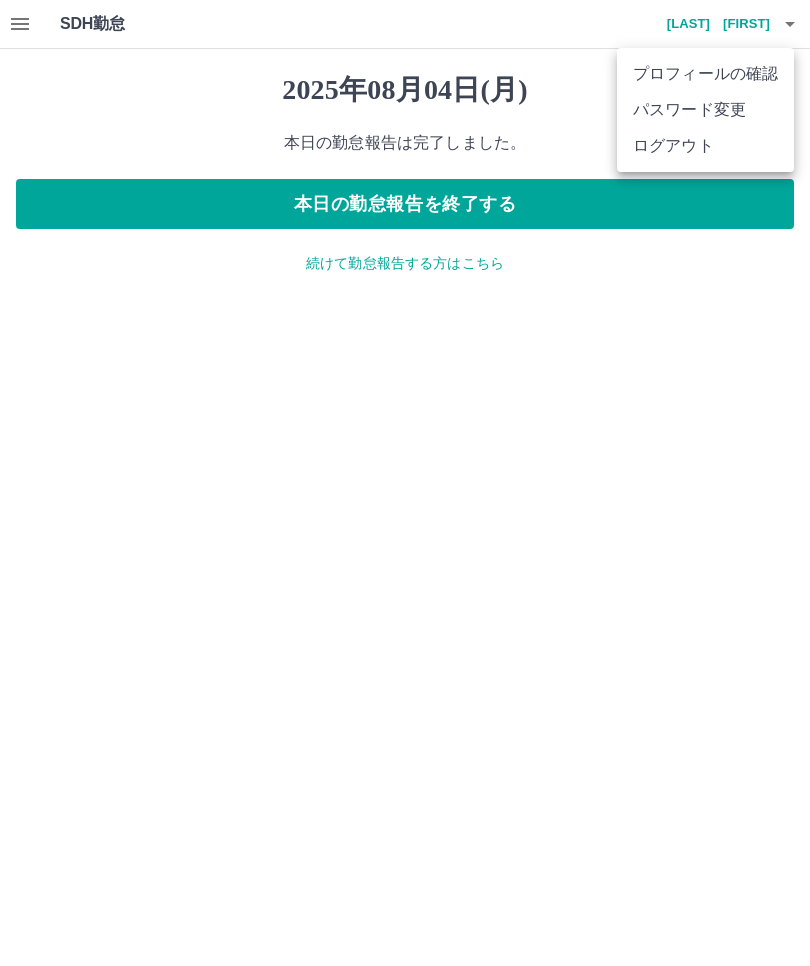 click on "ログアウト" at bounding box center [705, 146] 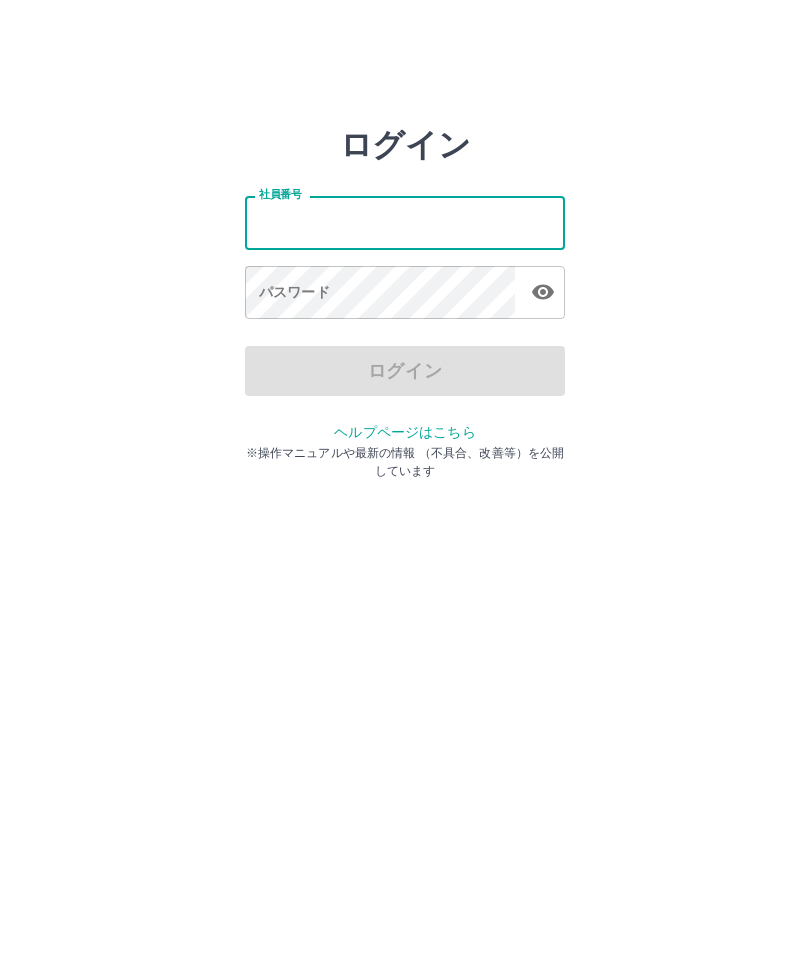 scroll, scrollTop: 0, scrollLeft: 0, axis: both 